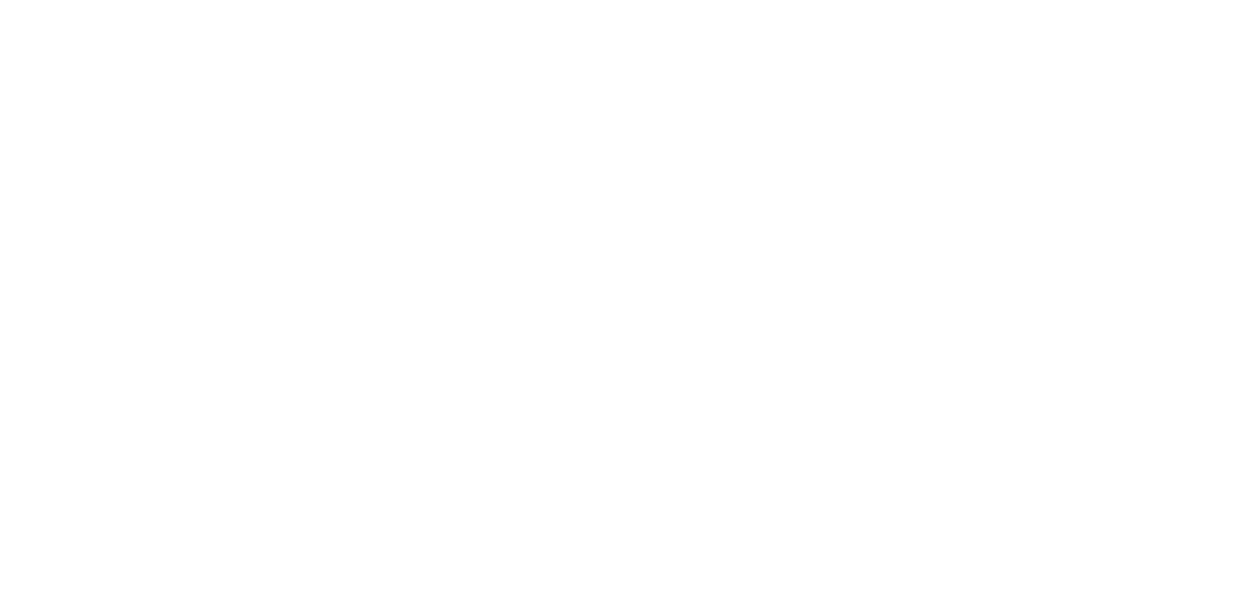 scroll, scrollTop: 0, scrollLeft: 0, axis: both 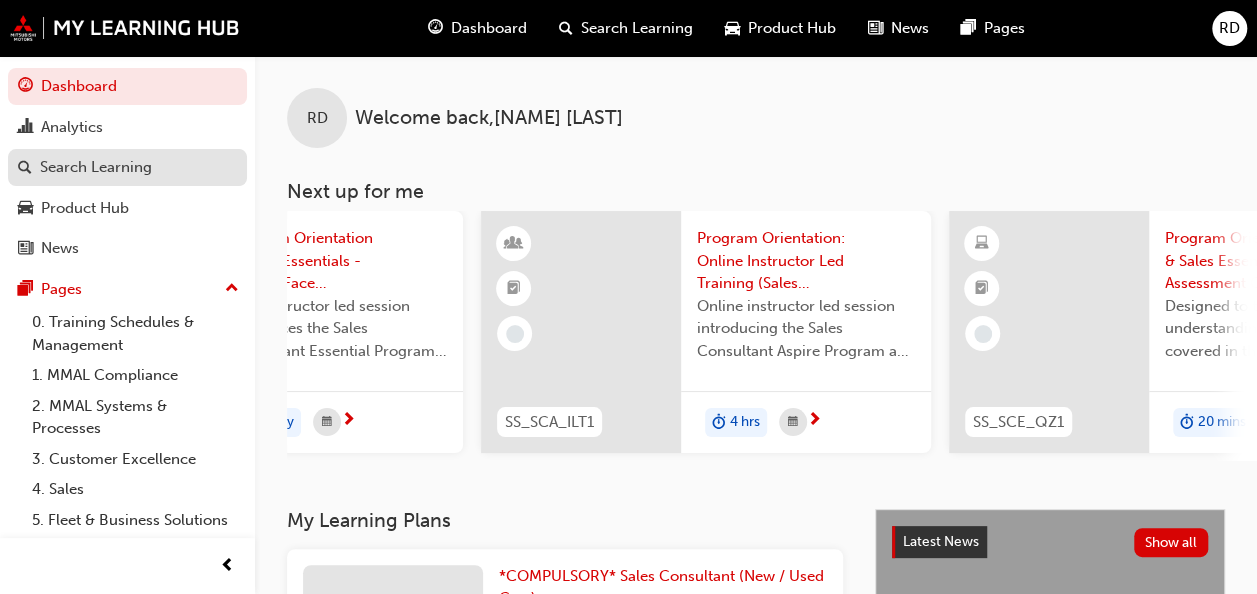 click on "Search Learning" at bounding box center (96, 167) 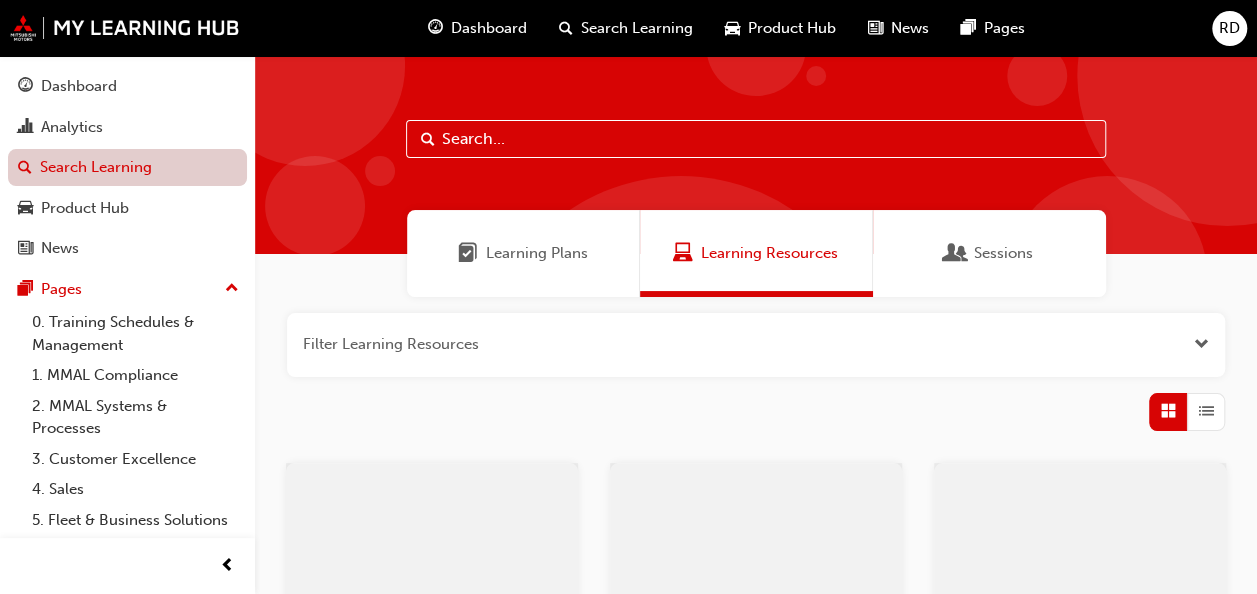 click on "Search Learning" at bounding box center [127, 167] 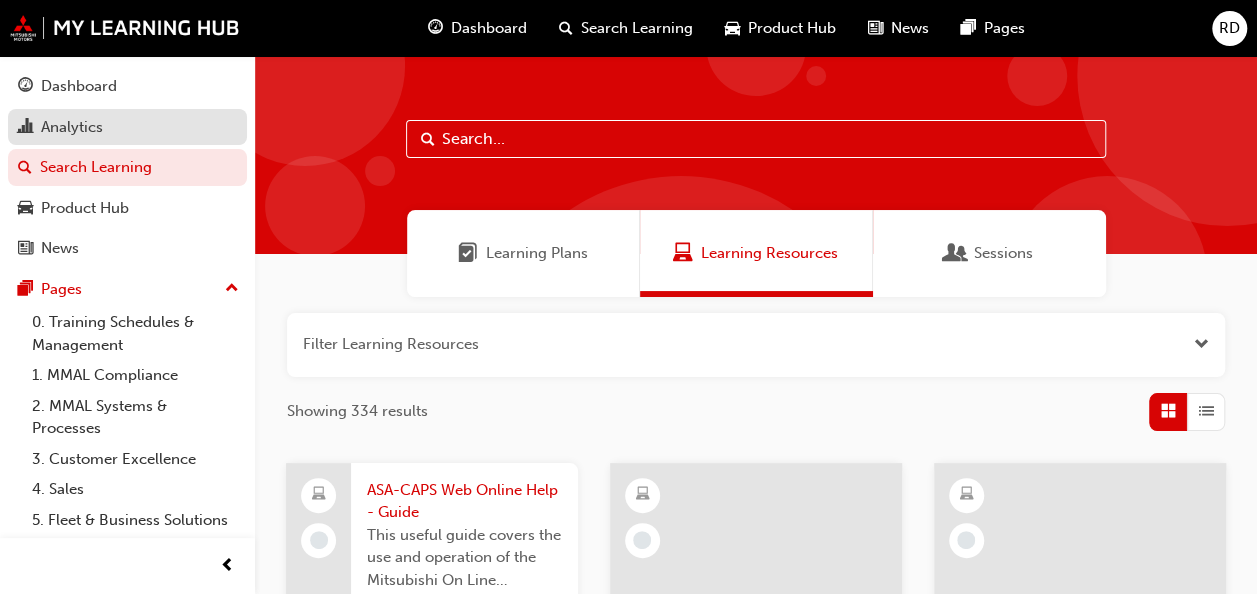 click on "Analytics" at bounding box center (127, 127) 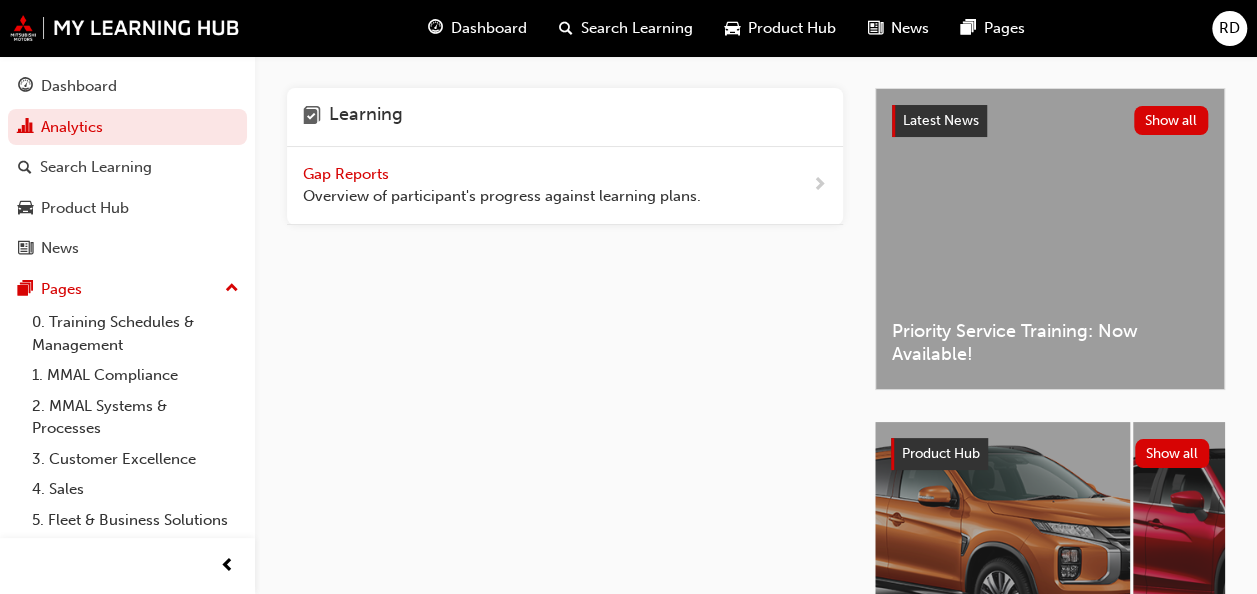 click on "Gap Reports" at bounding box center [348, 174] 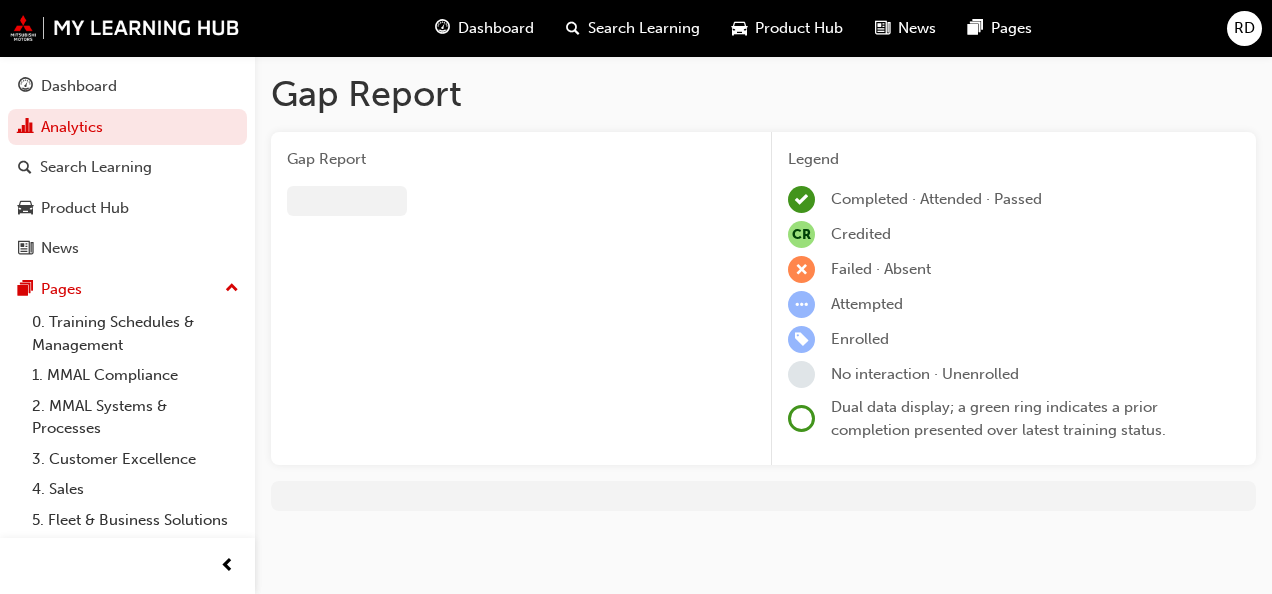 click on "Gap Report" at bounding box center [513, 159] 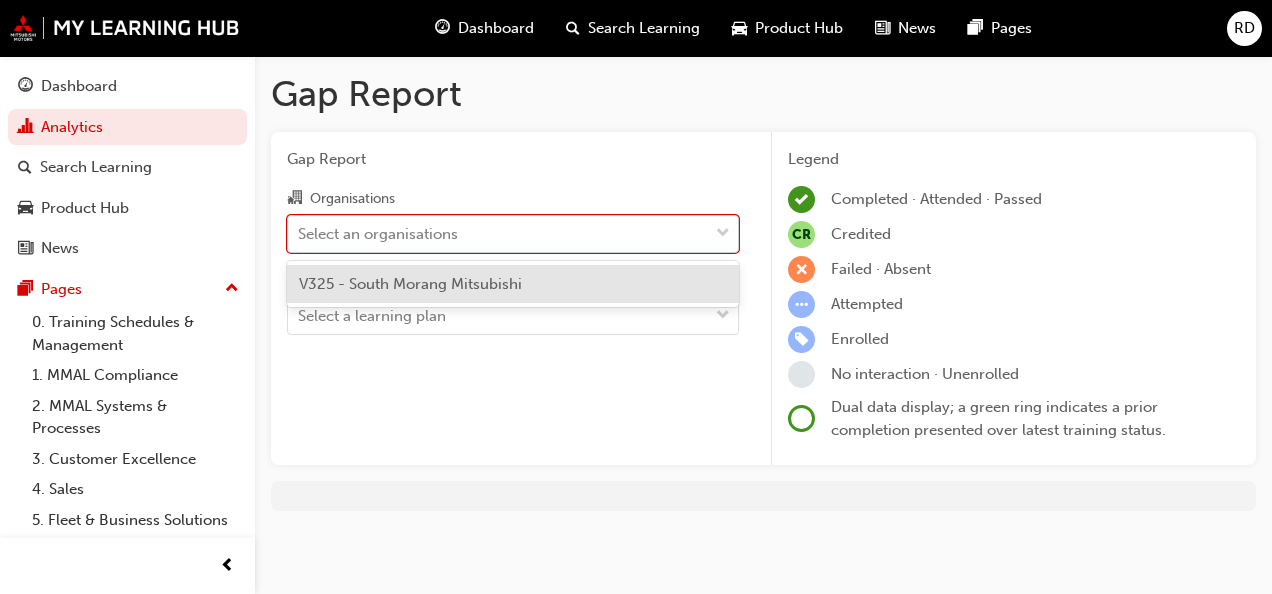 click on "Select an organisations" at bounding box center [378, 233] 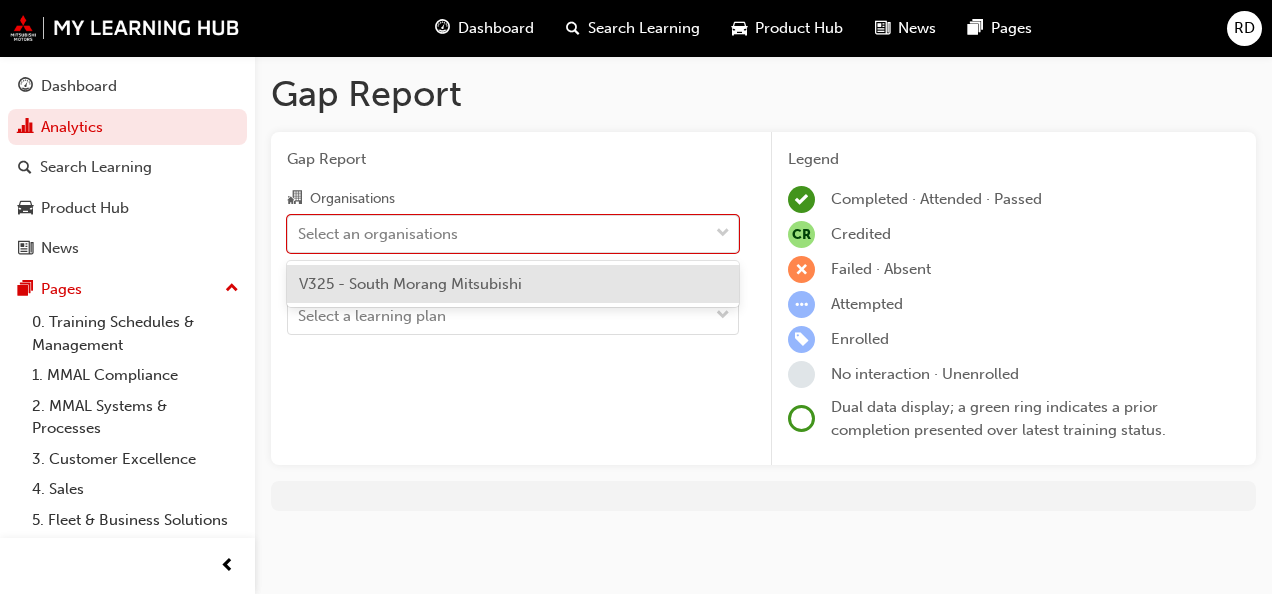 click on "V325 - South Morang Mitsubishi" at bounding box center (513, 284) 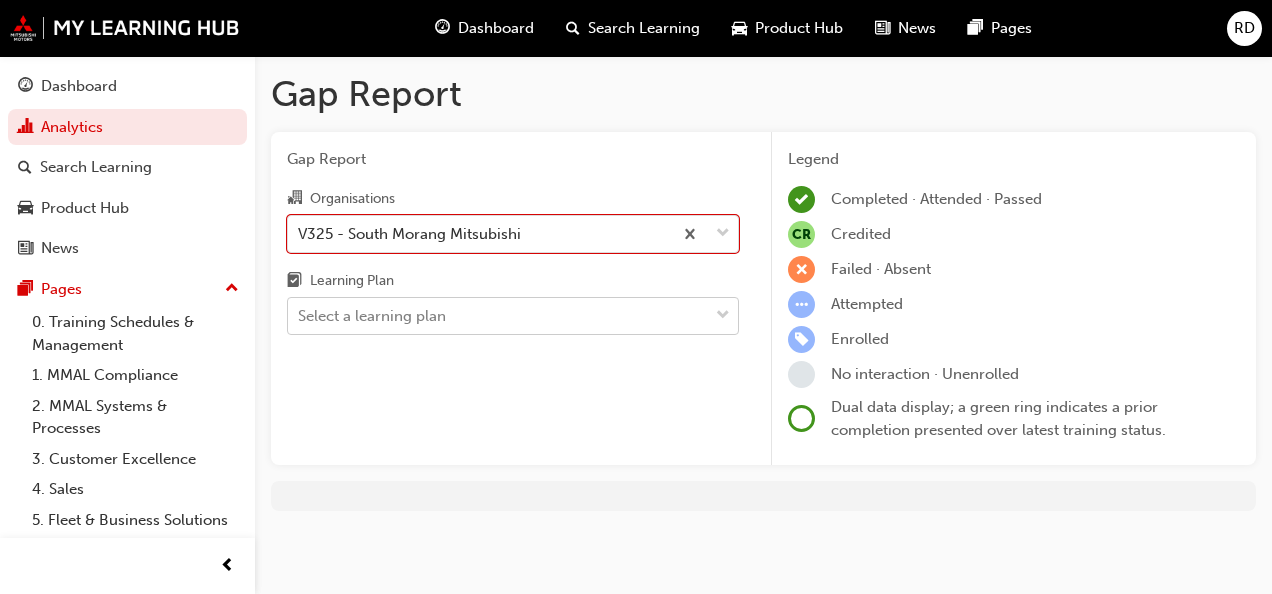 click on "Select a learning plan" at bounding box center (498, 316) 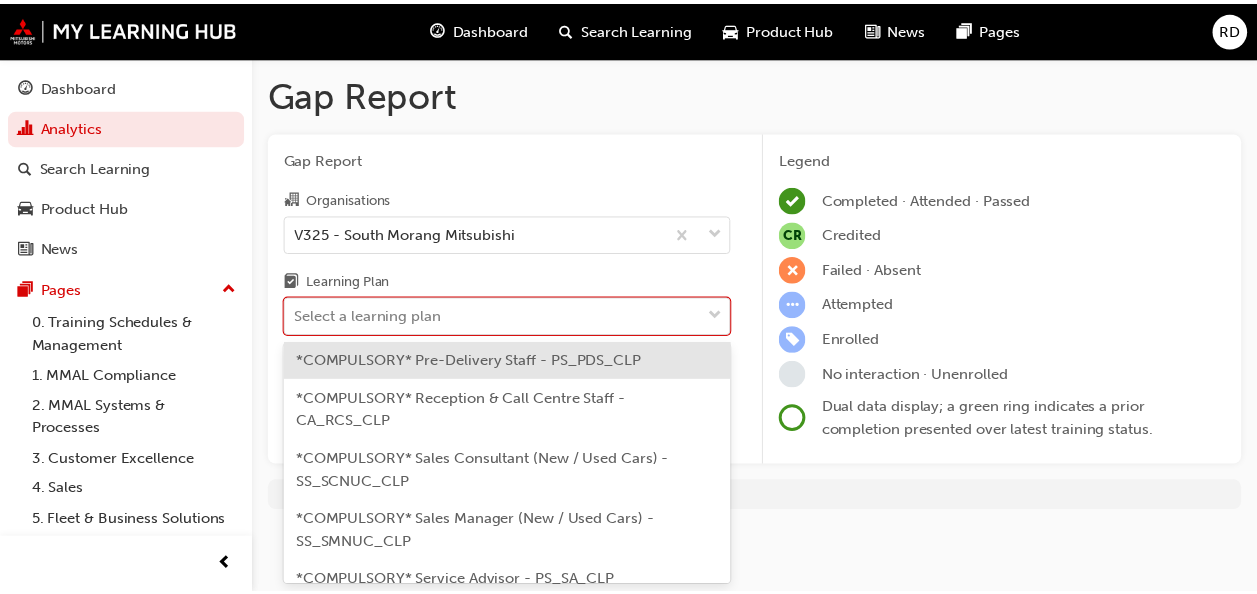 scroll, scrollTop: 721, scrollLeft: 0, axis: vertical 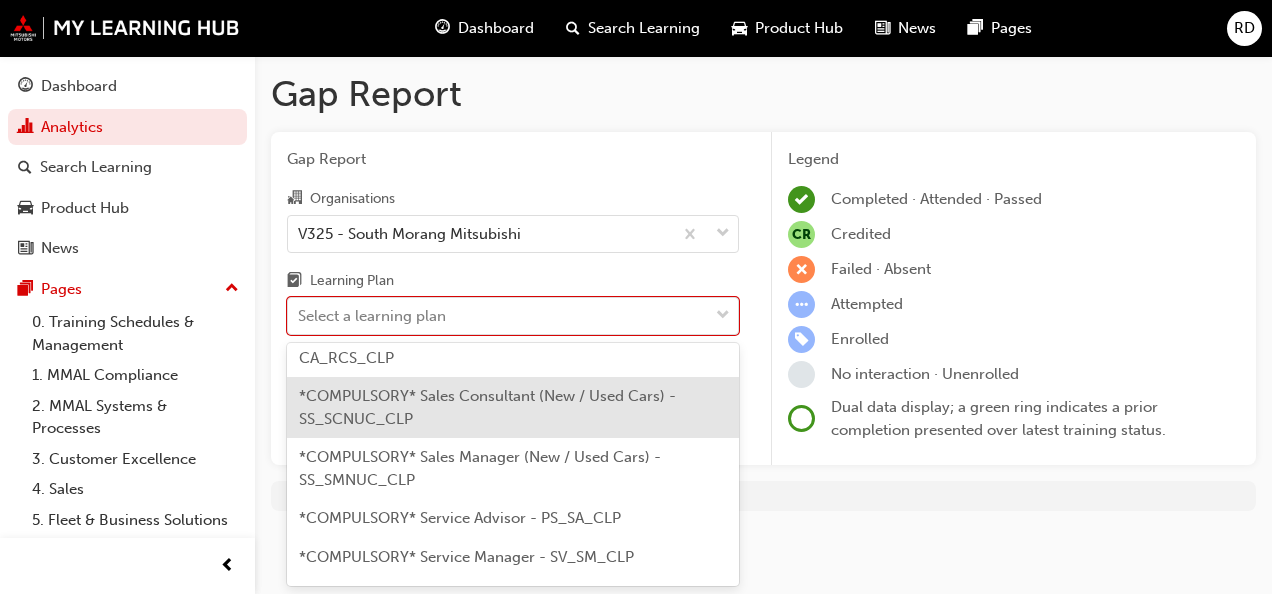 click on "*COMPULSORY* Sales Consultant (New / Used Cars) - SS_SCNUC_CLP" at bounding box center [513, 407] 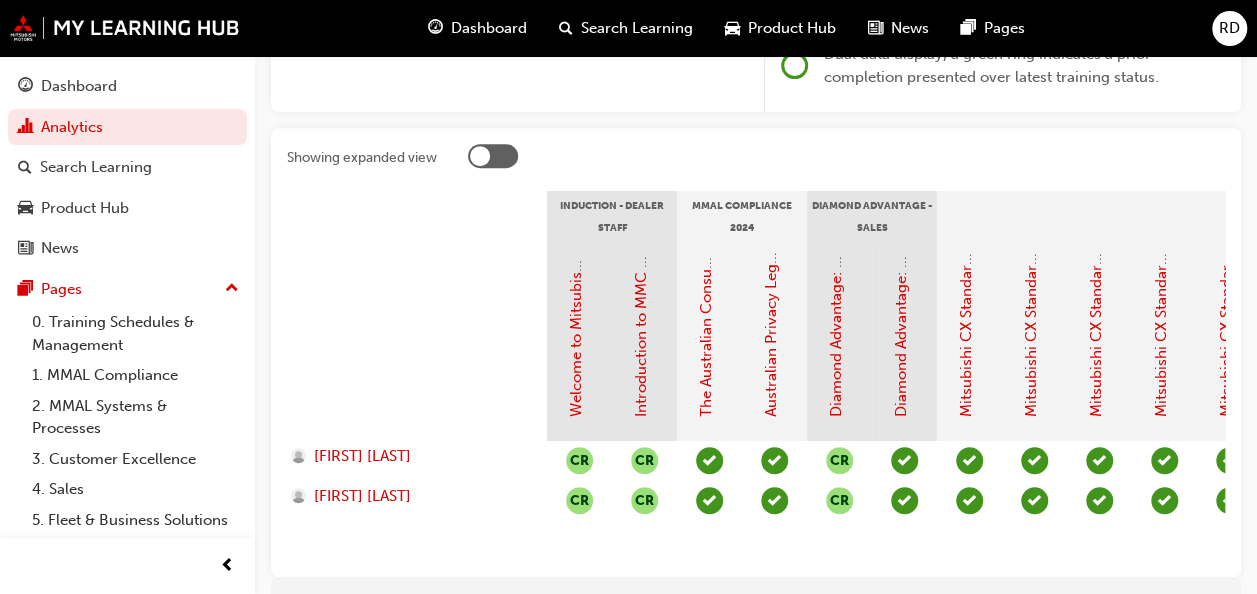 scroll, scrollTop: 356, scrollLeft: 0, axis: vertical 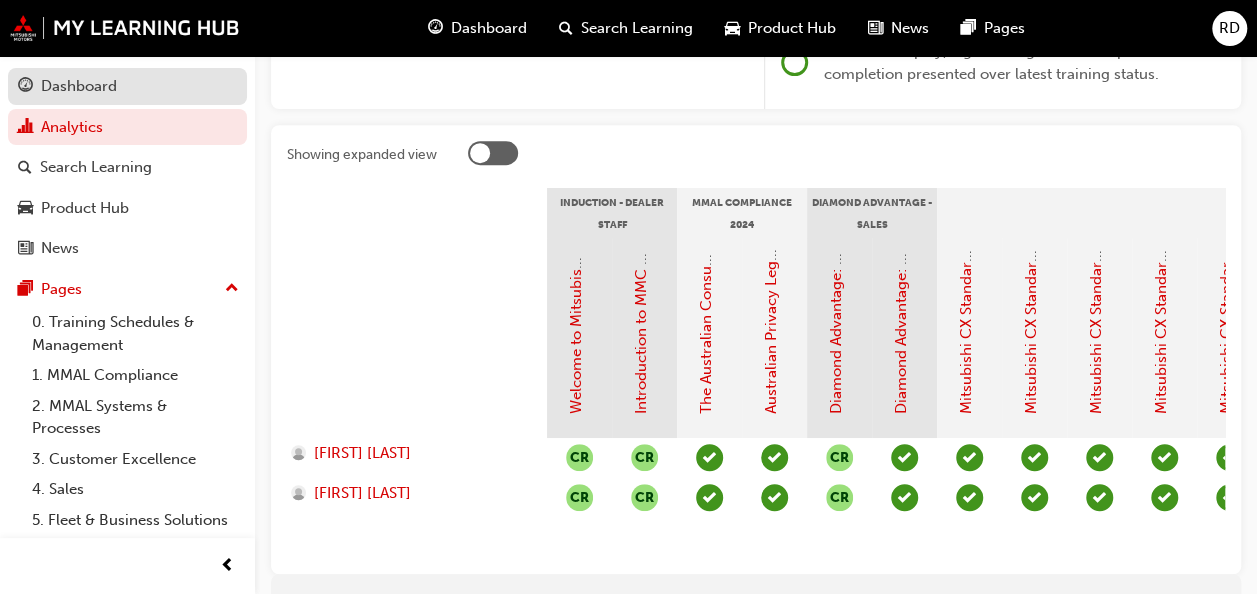 click on "Dashboard" at bounding box center [79, 86] 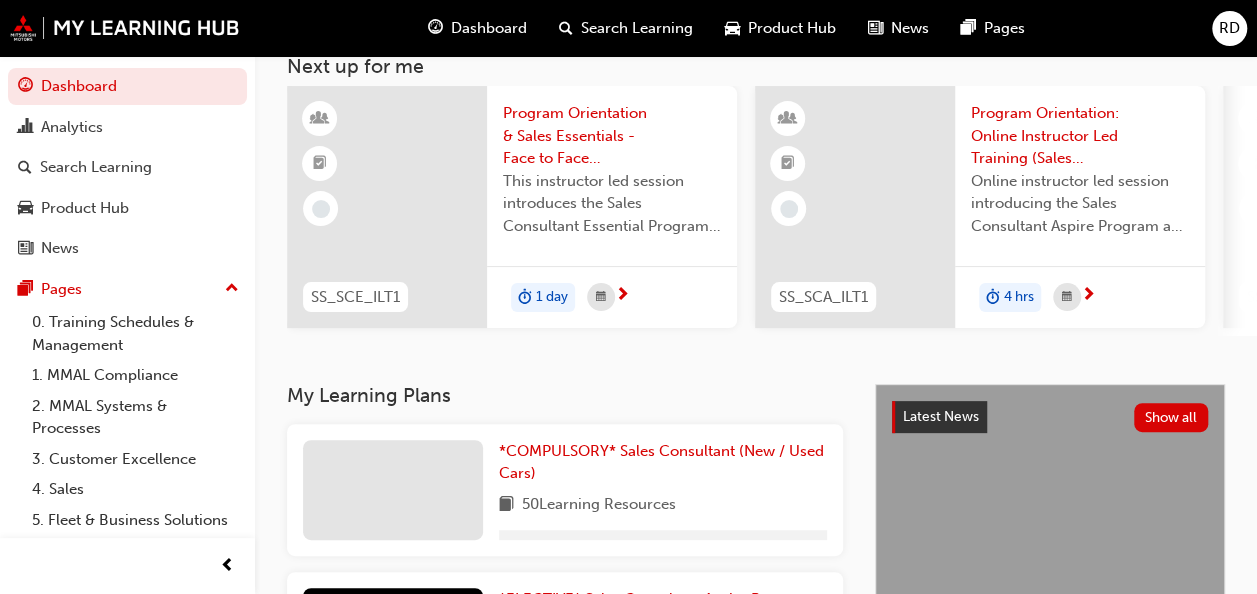 scroll, scrollTop: 0, scrollLeft: 0, axis: both 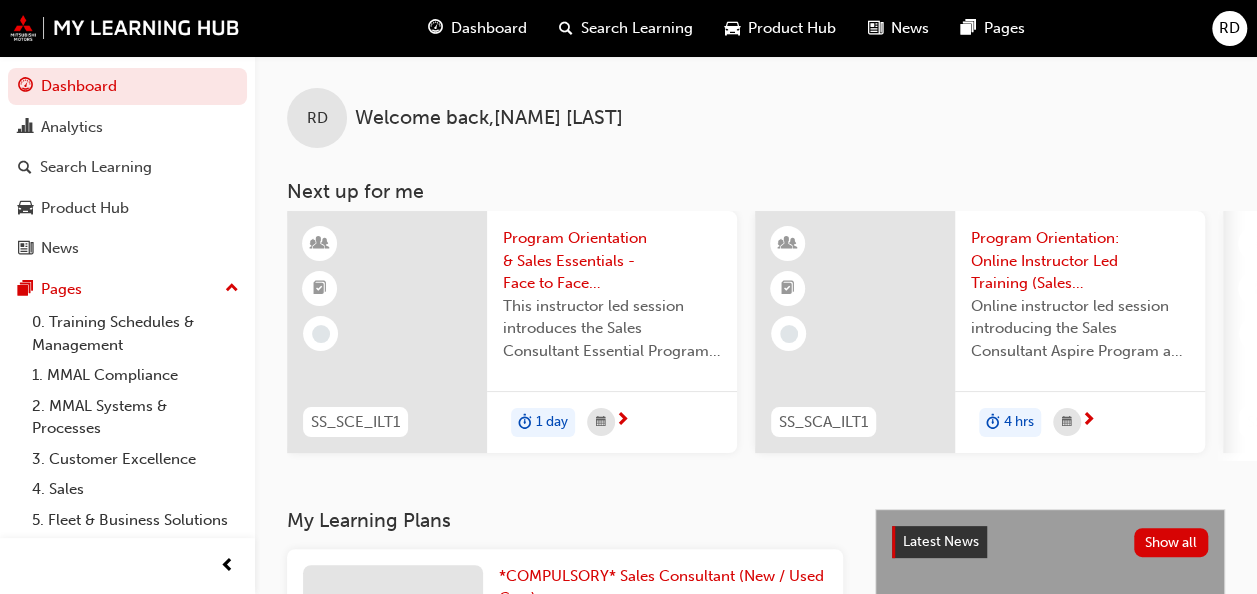 click on "Program Orientation & Sales Essentials - Face to Face Instructor Led Training (Sales Consultant Ess..." at bounding box center [612, 261] 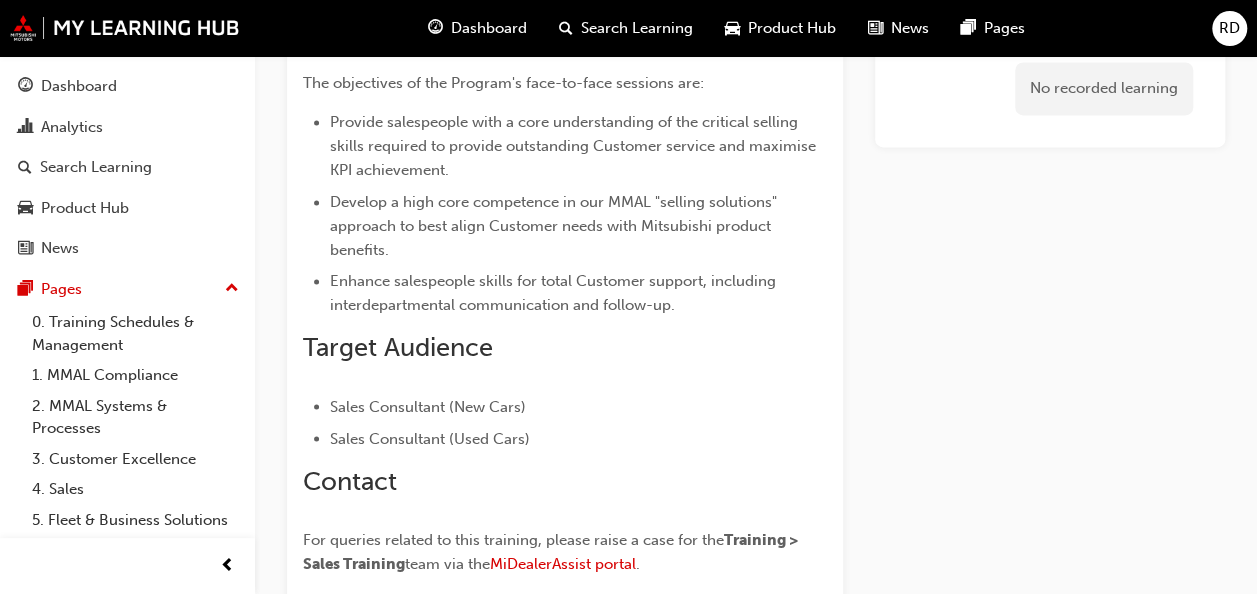 click on "< Back to Compulsory Sales Consultant Learning Plan   How to enroll Sales Consultants must discuss session options with their line manager and gain approval before self-enrolling below. The session details will be sent to the Sales Consultant in an email confirmation and upcoming sessions will also be shown on their Dashboard in My Learning Hub. Business Chemistry® No later than 2 business days before the session ​ please complete the quick self-assessment to identify your Business Chemistry type.  Details and the  unique assessment link for your session  are included in your session details and your enrollment confirmation email.   Workbook for your training session The workbook will be provided on the day. Overview This face to face, in-person instructor led session introduces the Sales Consultant Essential Program and outlines what you can expect the program to cover, including: How the program will support your personal and career growth. Learning Objectives By the end of this session you will:" at bounding box center [565, -301] 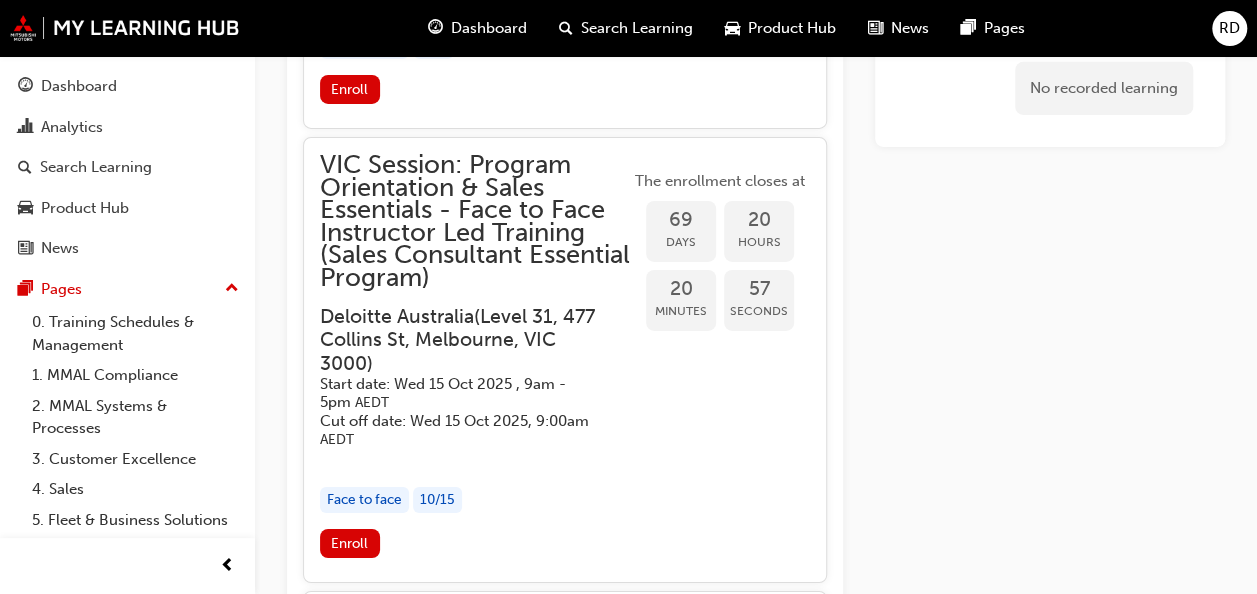scroll, scrollTop: 3234, scrollLeft: 0, axis: vertical 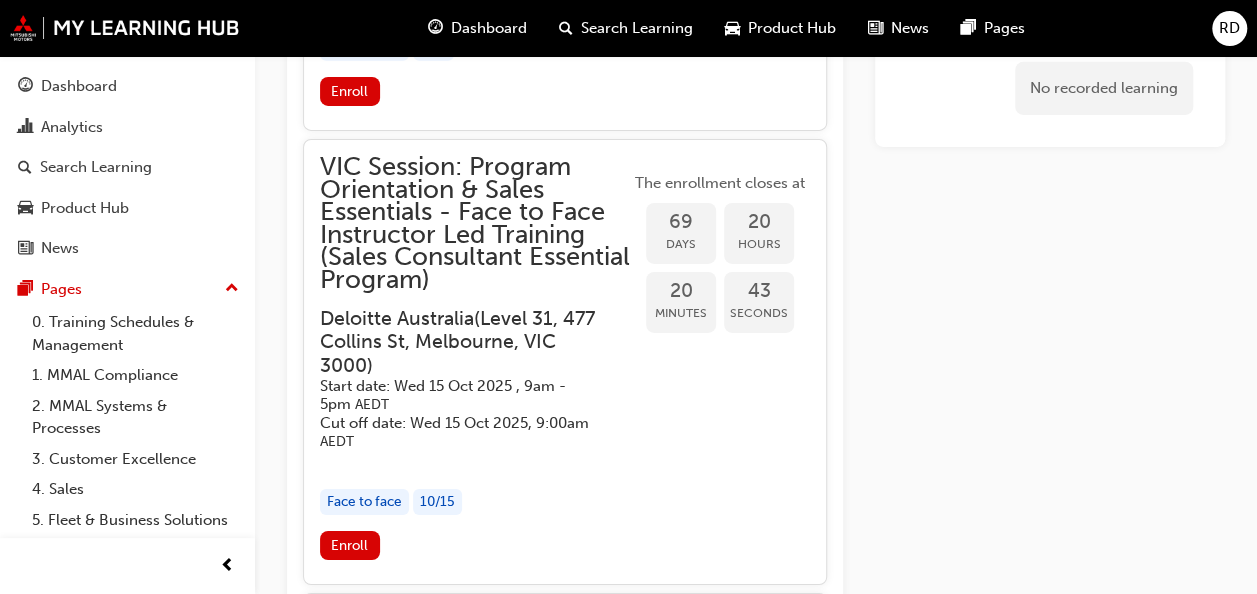 click on "VIC Session: Program Orientation & Sales Essentials - Face to Face Instructor Led Training (Sales Consultant Essential Program)" at bounding box center (475, 223) 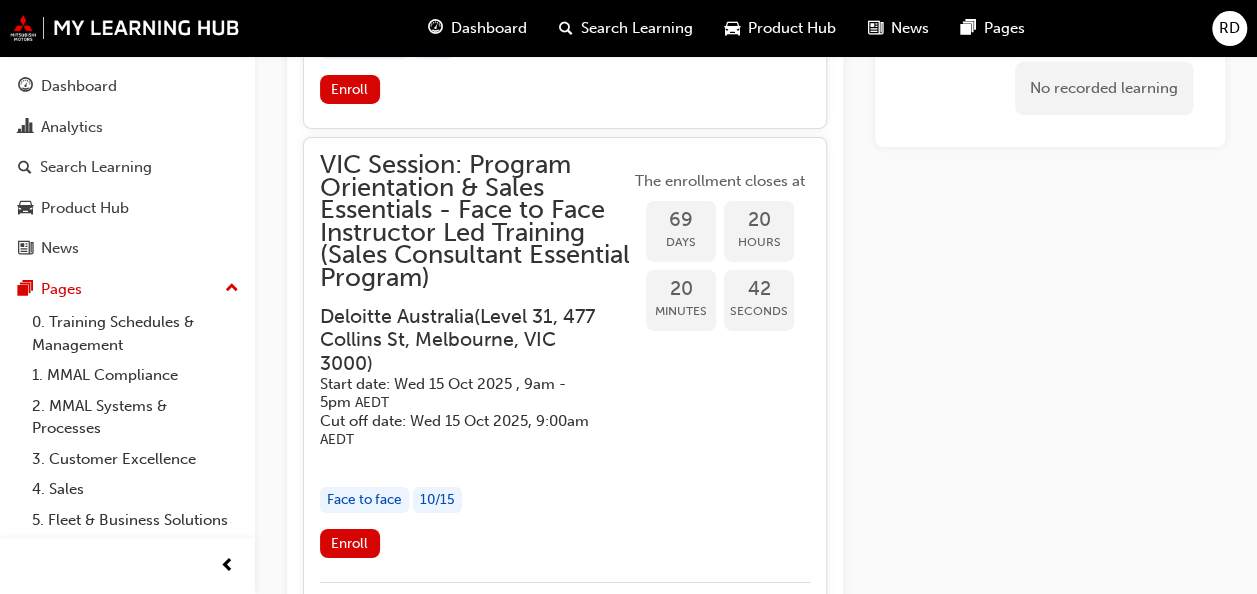 scroll, scrollTop: 3232, scrollLeft: 0, axis: vertical 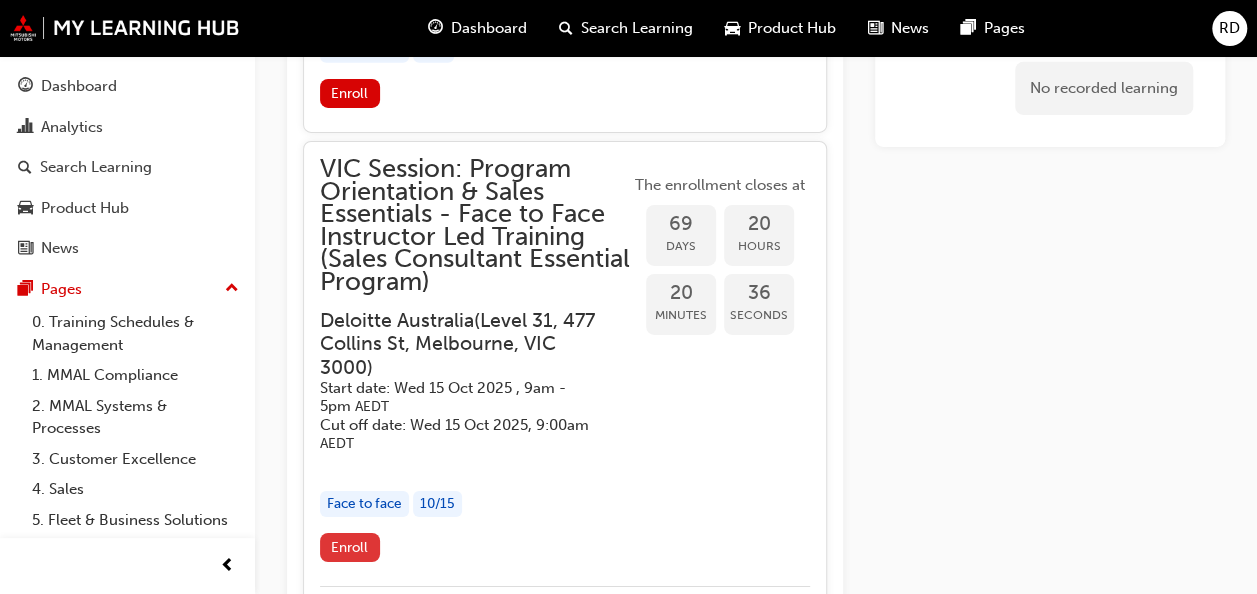 click on "Enroll" at bounding box center (349, 547) 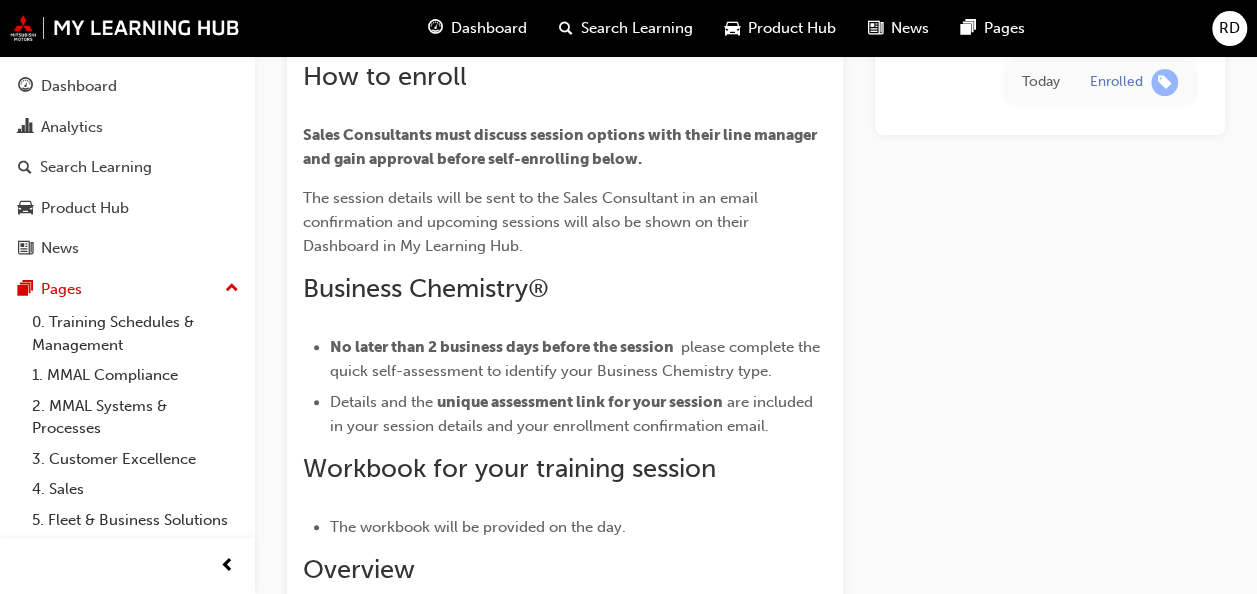 scroll, scrollTop: 200, scrollLeft: 0, axis: vertical 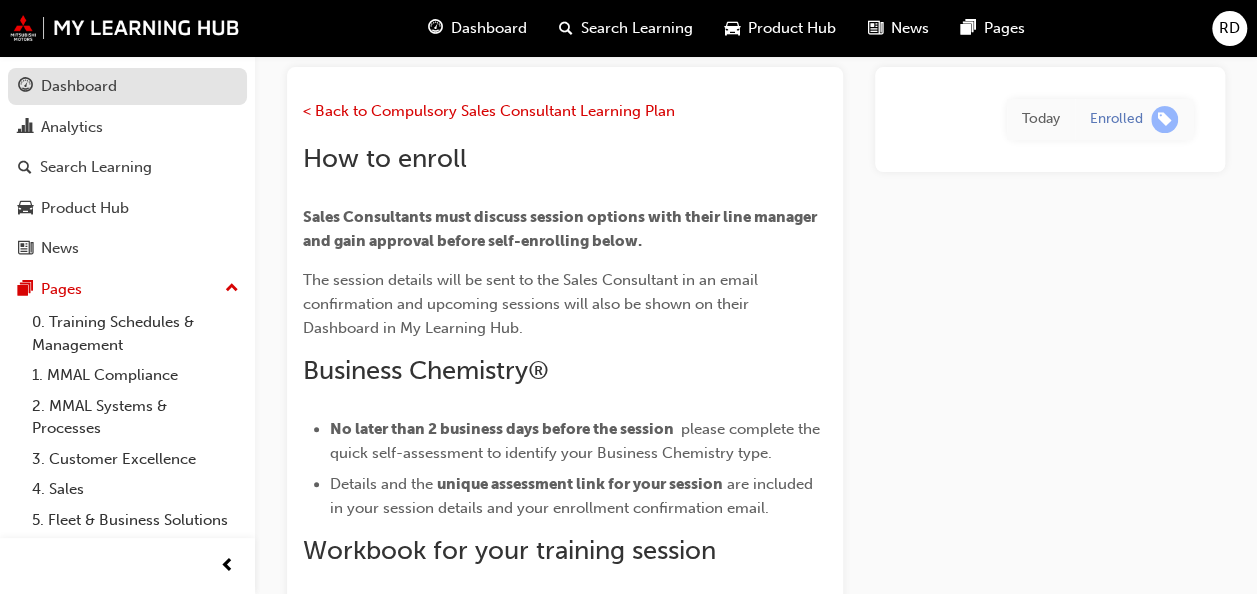 click on "Dashboard" at bounding box center (127, 86) 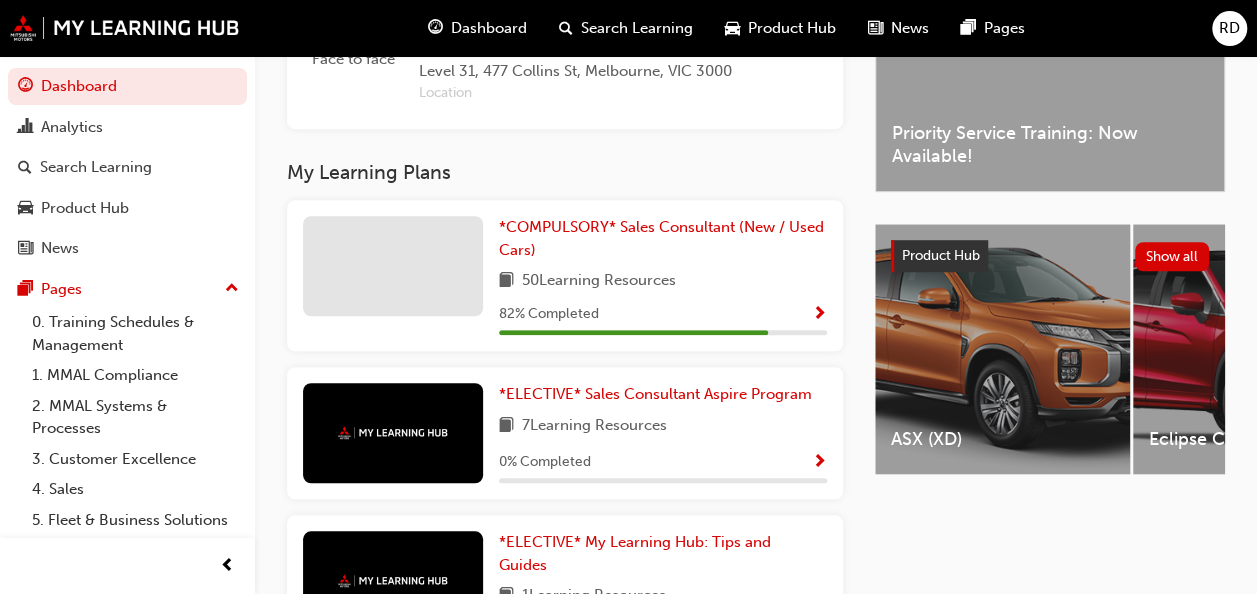 scroll, scrollTop: 631, scrollLeft: 0, axis: vertical 